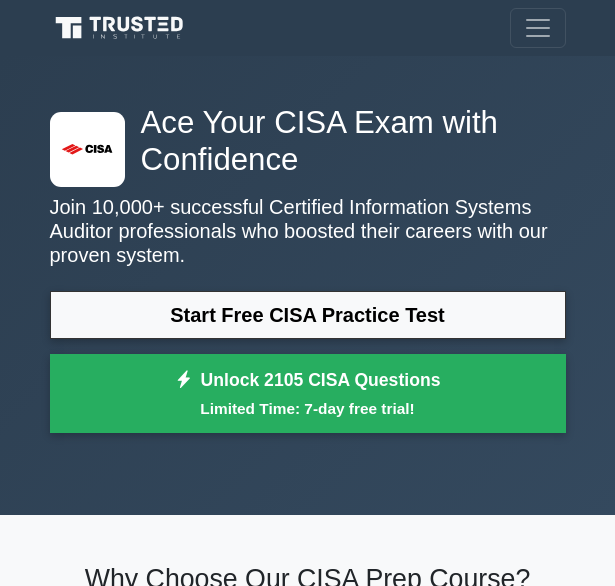 scroll, scrollTop: 699, scrollLeft: 0, axis: vertical 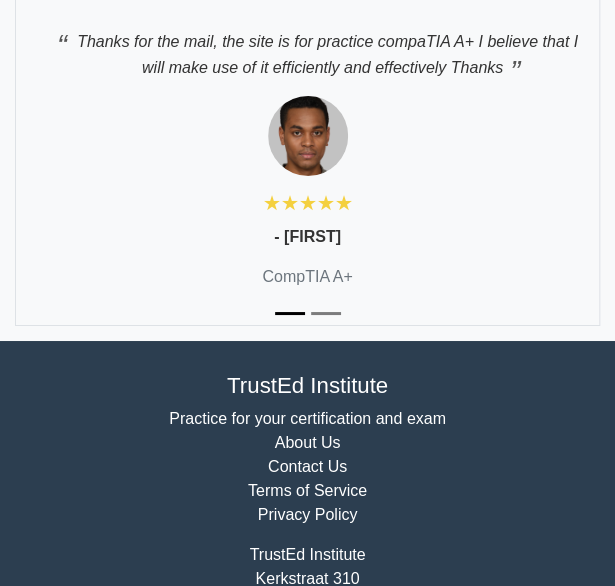 click at bounding box center (326, 313) 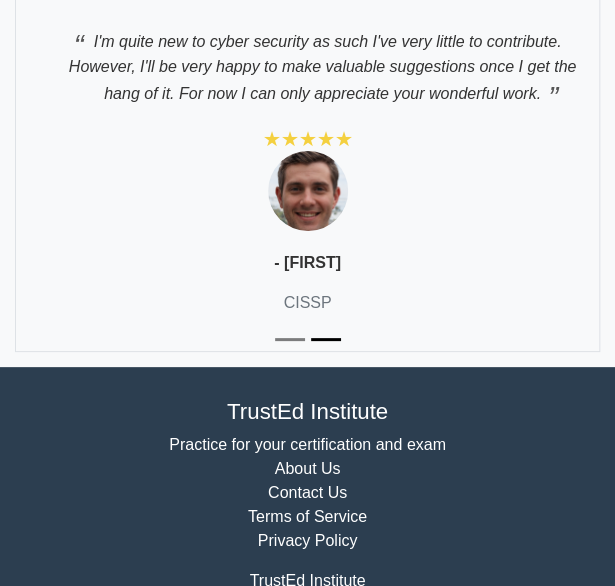 click at bounding box center (326, 339) 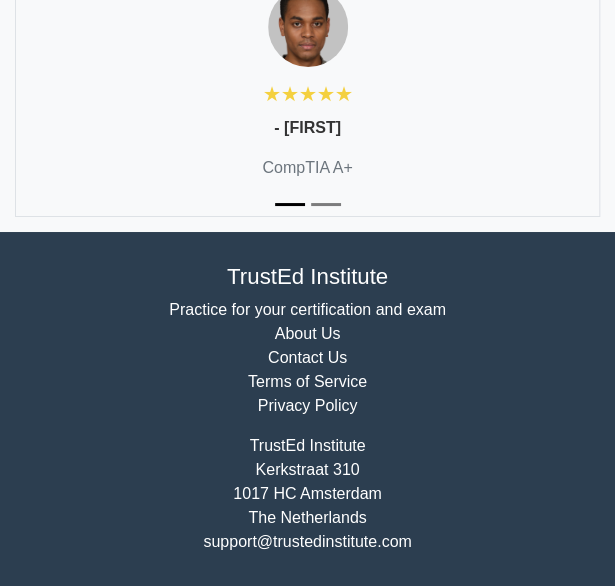 scroll, scrollTop: 7093, scrollLeft: 0, axis: vertical 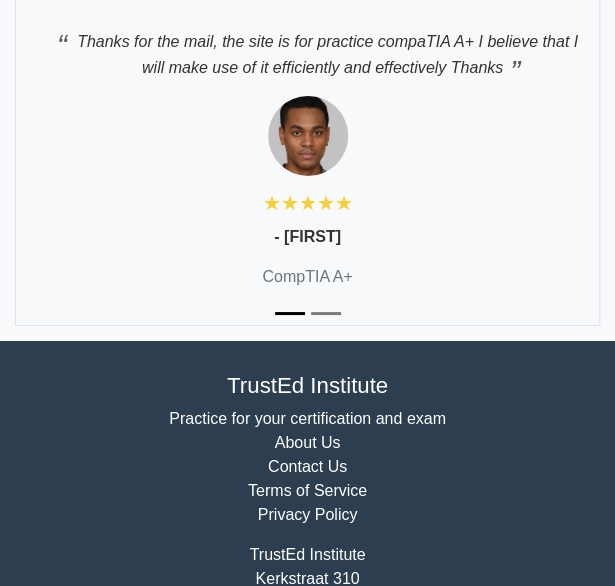 click at bounding box center [326, 313] 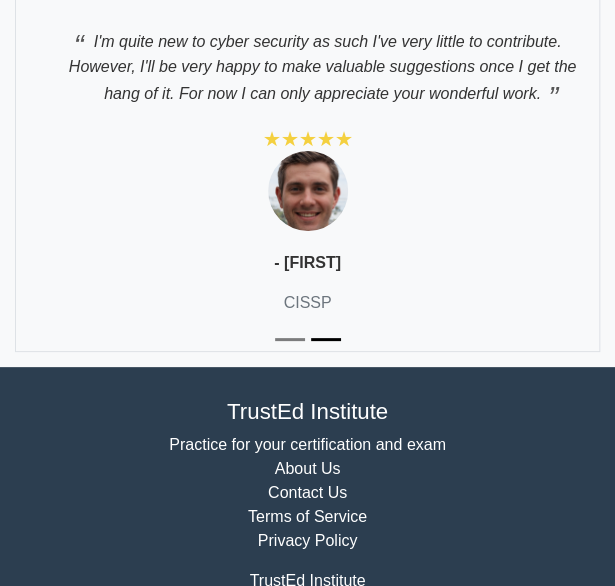 click at bounding box center (290, 339) 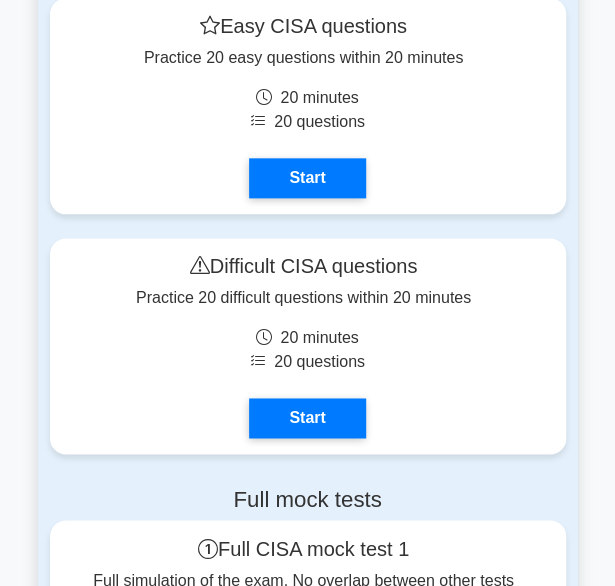 scroll, scrollTop: 4173, scrollLeft: 0, axis: vertical 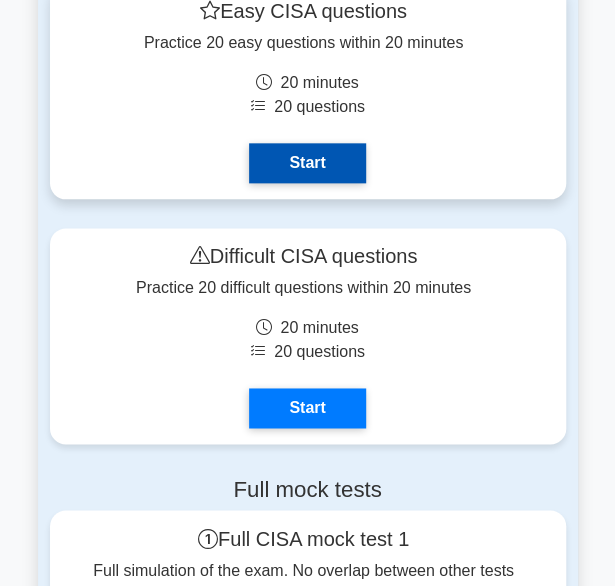 click on "Start" at bounding box center (307, 163) 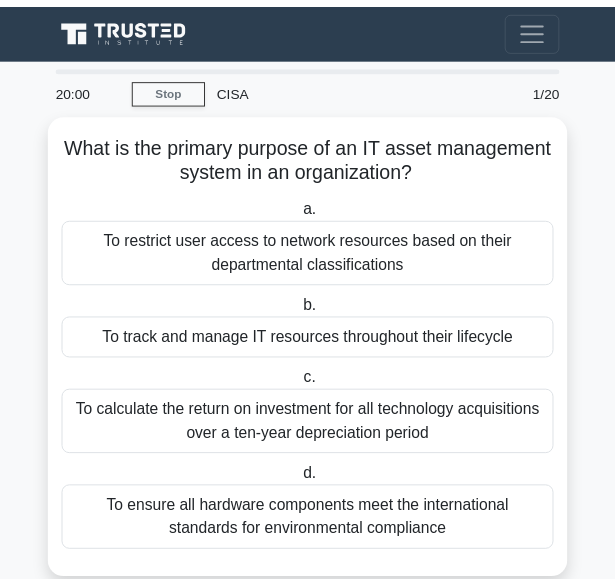 scroll, scrollTop: 0, scrollLeft: 0, axis: both 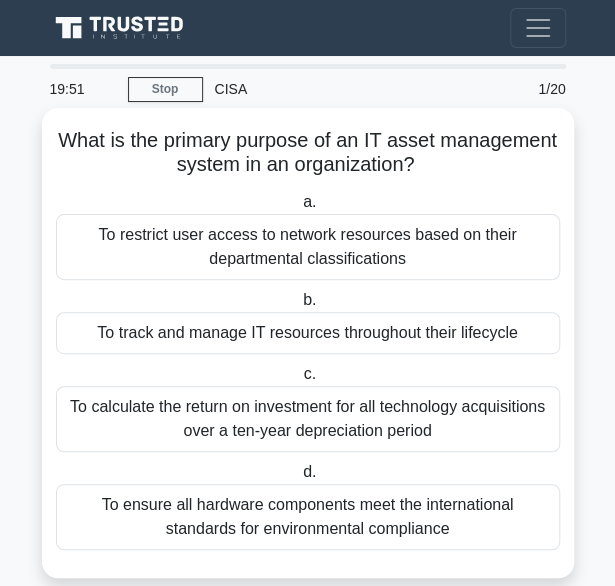 click on "To restrict user access to network resources based on their departmental classifications" at bounding box center [308, 247] 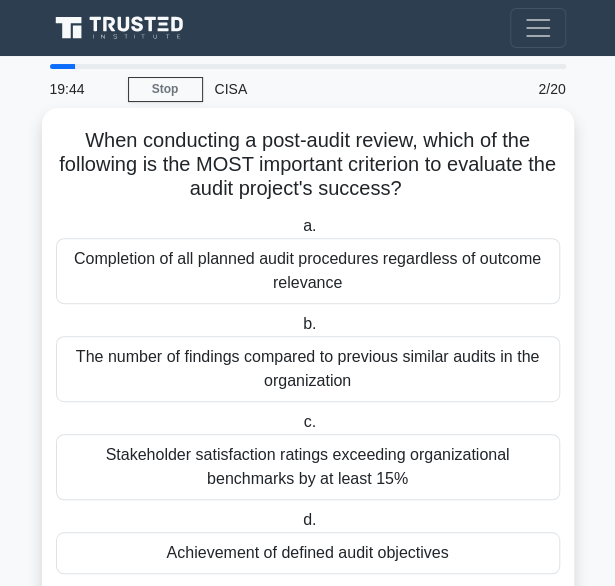 click on "The number of findings compared to previous similar audits in the organization" at bounding box center (308, 369) 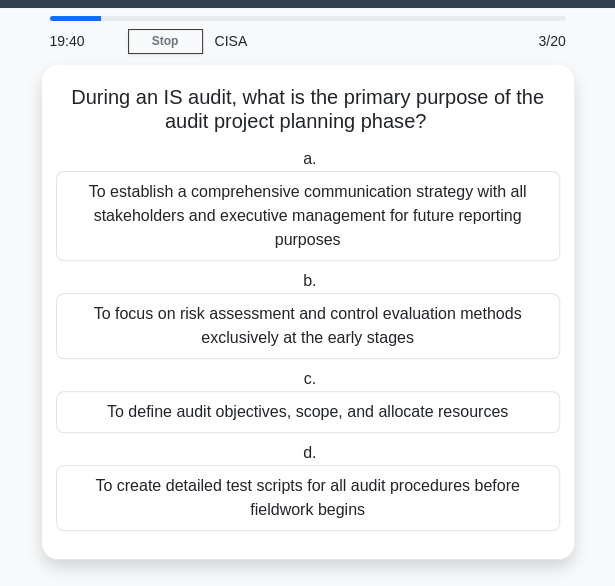scroll, scrollTop: 54, scrollLeft: 0, axis: vertical 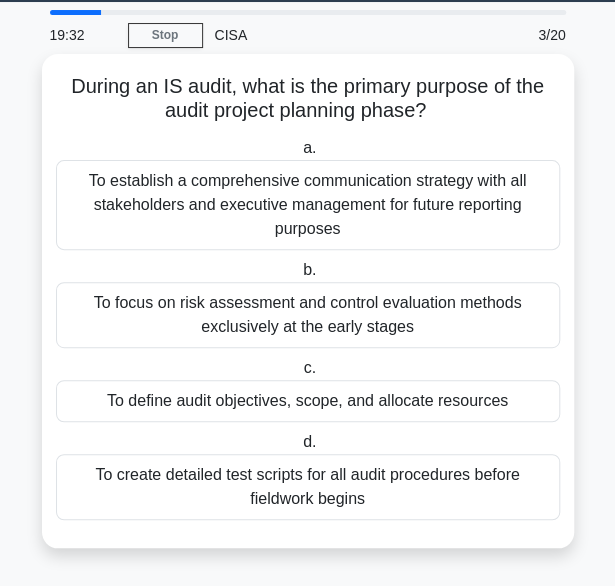 click on "To create detailed test scripts for all audit procedures before fieldwork begins" at bounding box center (308, 487) 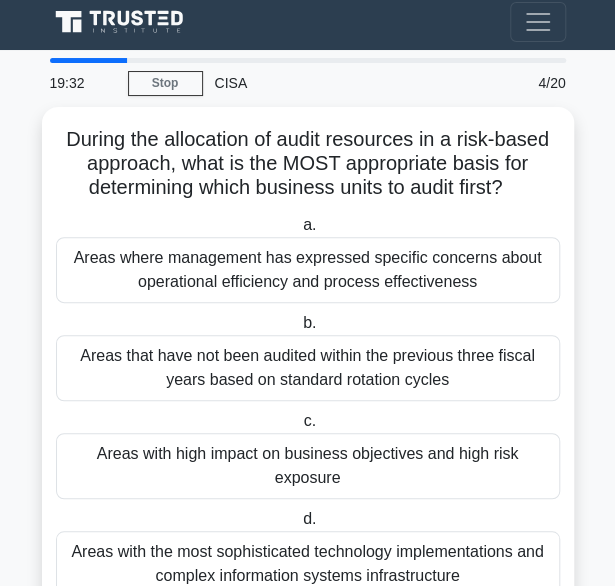 scroll, scrollTop: 0, scrollLeft: 0, axis: both 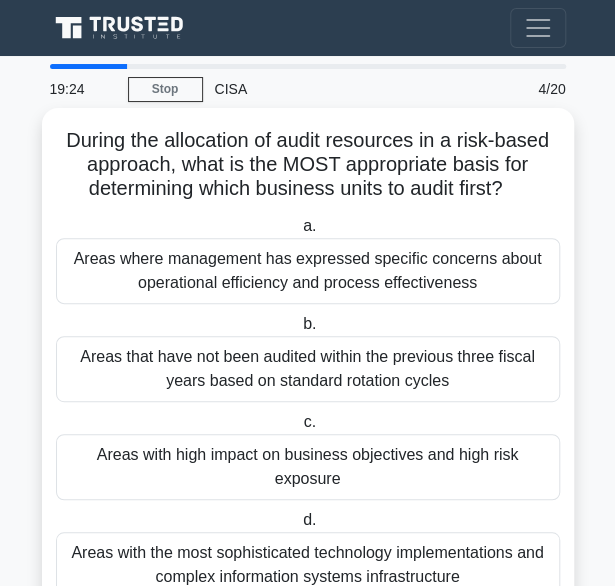 click on "Areas that have not been audited within the previous three fiscal years based on standard rotation cycles" at bounding box center (308, 369) 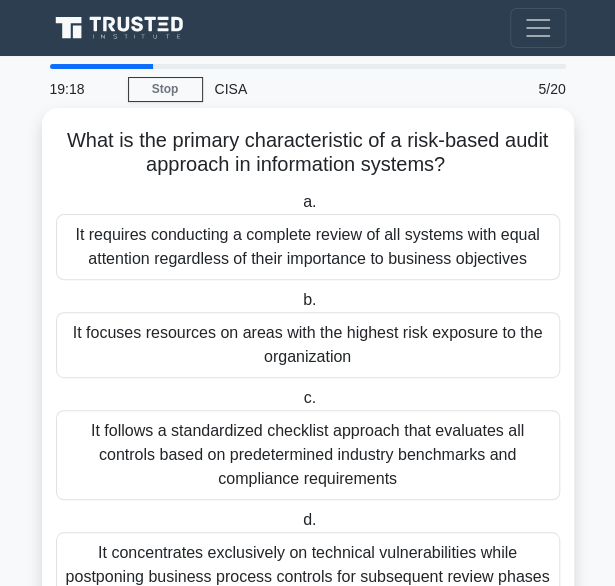 click on "It requires conducting a complete review of all systems with equal attention regardless of their importance to business objectives" at bounding box center [308, 247] 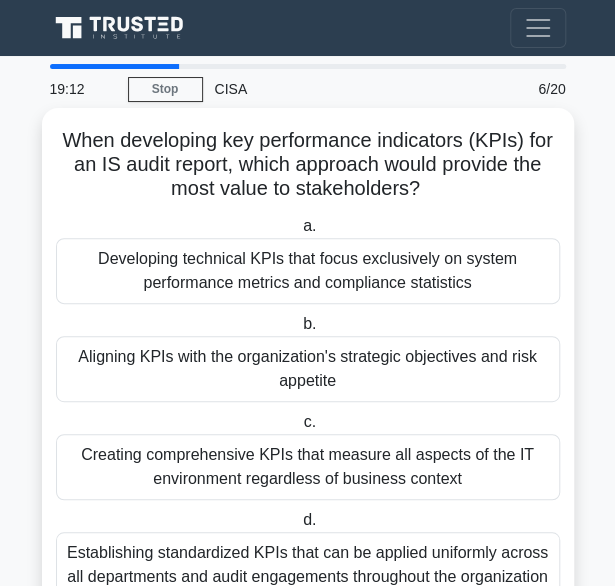 click on "Establishing standardized KPIs that can be applied uniformly across all departments and audit engagements throughout the organization" at bounding box center (308, 565) 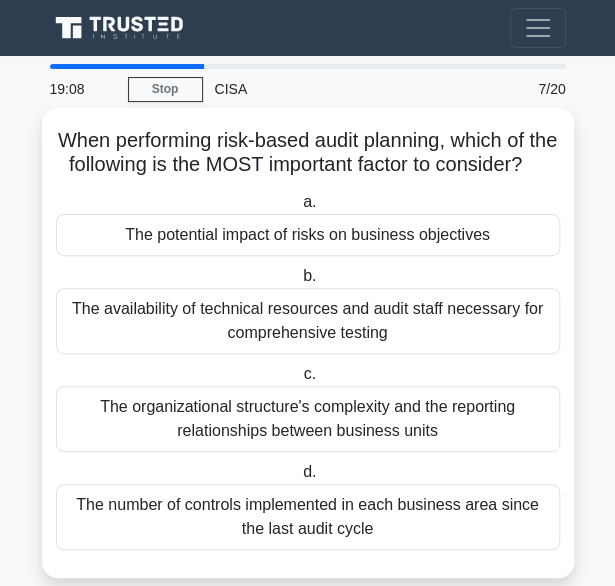 click on "The availability of technical resources and audit staff necessary for comprehensive testing" at bounding box center [308, 321] 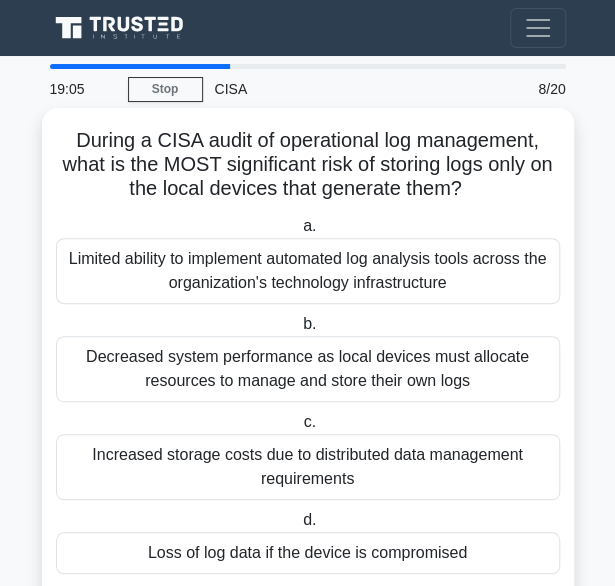 click on "Increased storage costs due to distributed data management requirements" at bounding box center [308, 467] 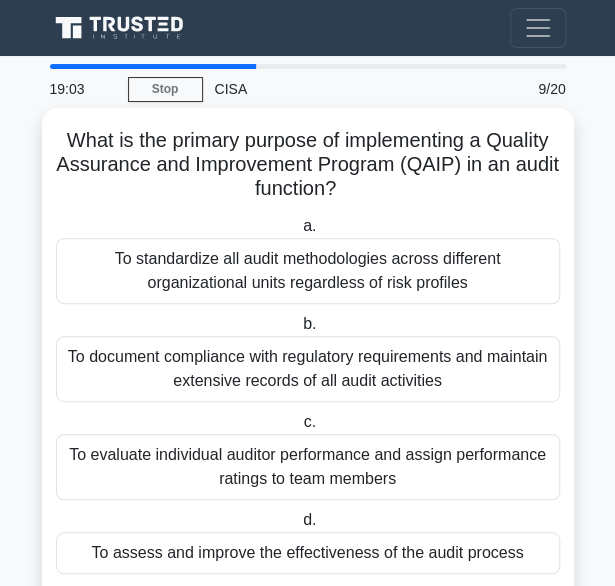 click on "To standardize all audit methodologies across different organizational units regardless of risk profiles" at bounding box center (308, 271) 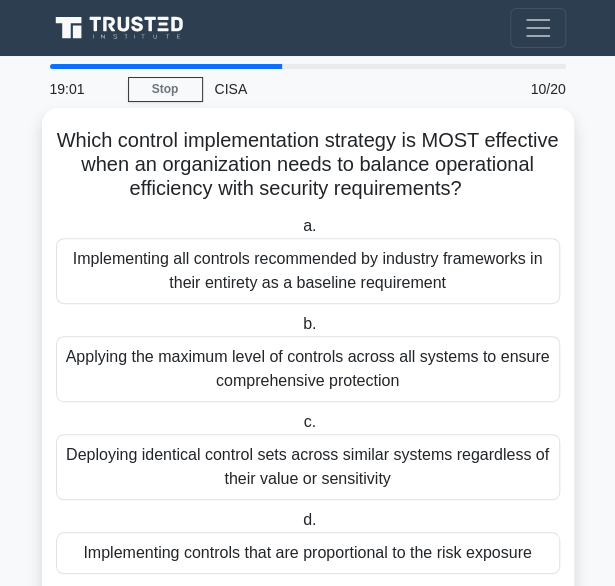 click on "Applying the maximum level of controls across all systems to ensure comprehensive protection" at bounding box center [308, 369] 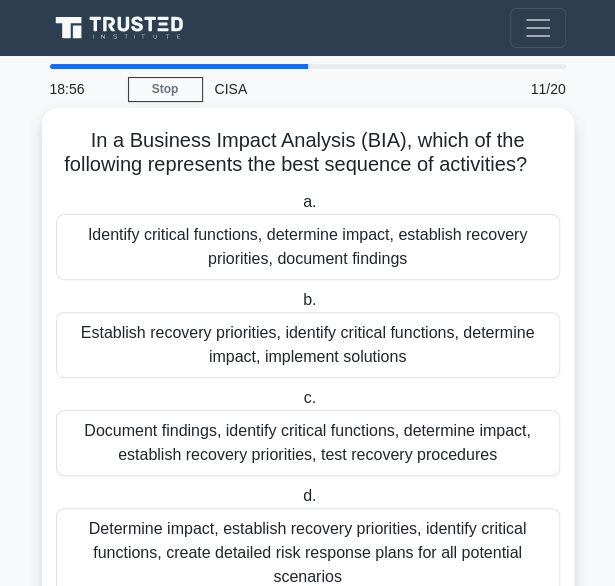 click on "Identify critical functions, determine impact, establish recovery priorities, document findings" at bounding box center (308, 247) 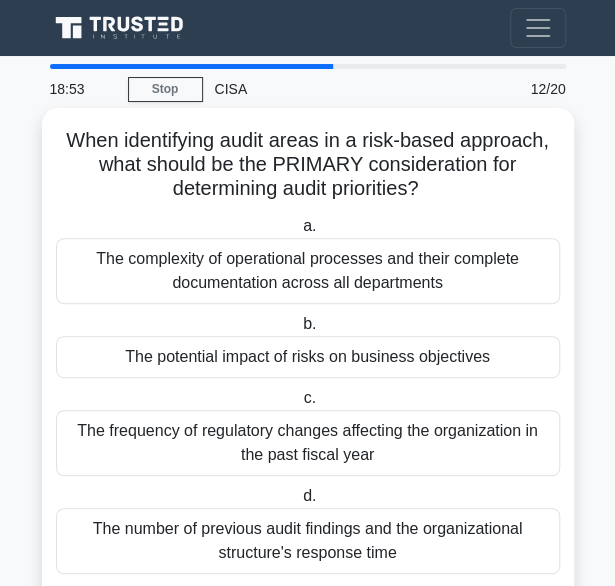 click on "The frequency of regulatory changes affecting the organization in the past fiscal year" at bounding box center (308, 443) 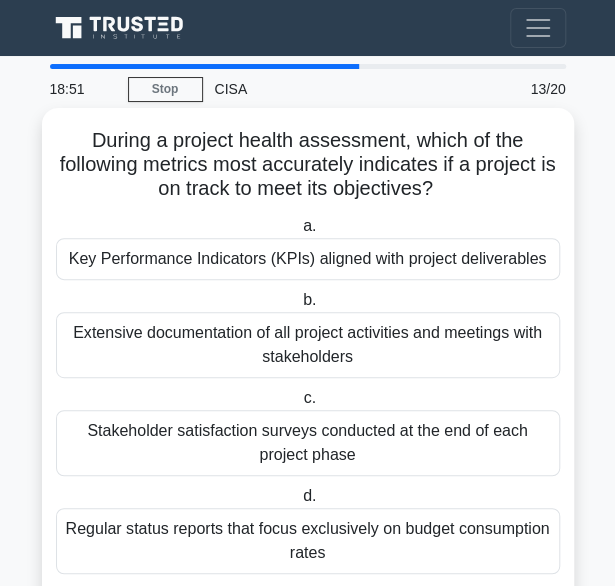 click on "Regular status reports that focus exclusively on budget consumption rates" at bounding box center (308, 541) 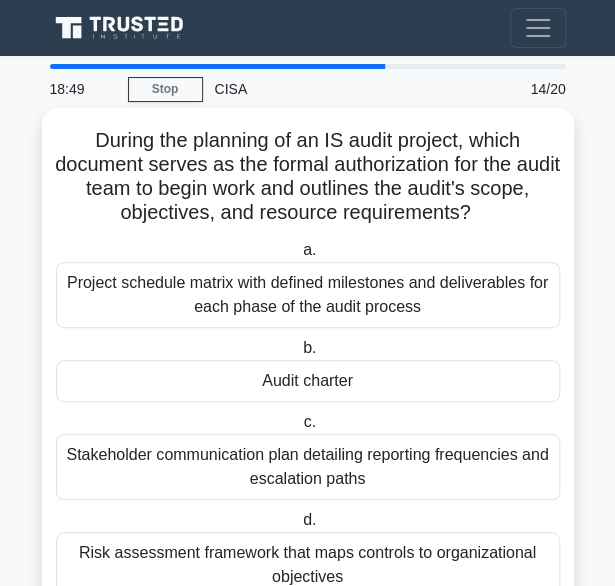 click on "Project schedule matrix with defined milestones and deliverables for each phase of the audit process" at bounding box center (308, 295) 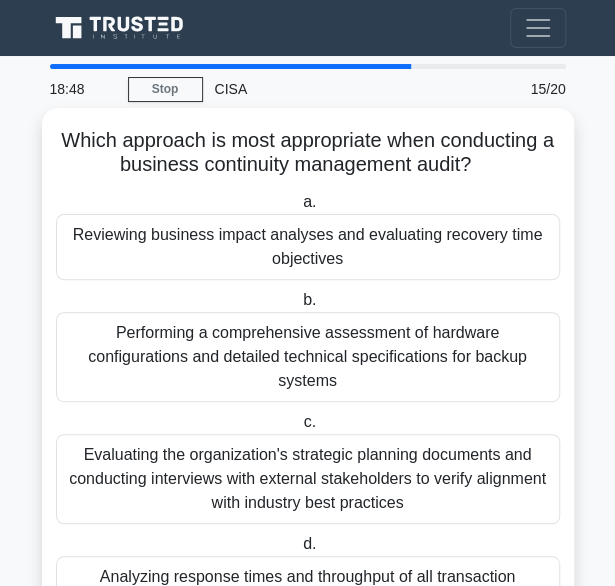 click on "Performing a comprehensive assessment of hardware configurations and detailed technical specifications for backup systems" at bounding box center (308, 357) 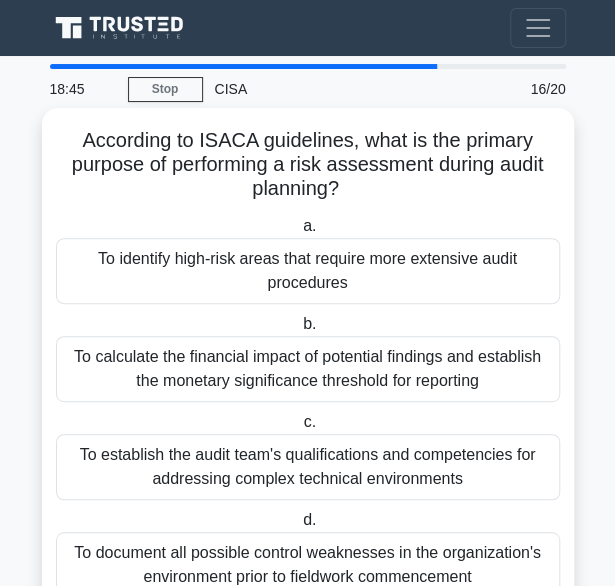 click on "To identify high-risk areas that require more extensive audit procedures" at bounding box center [308, 271] 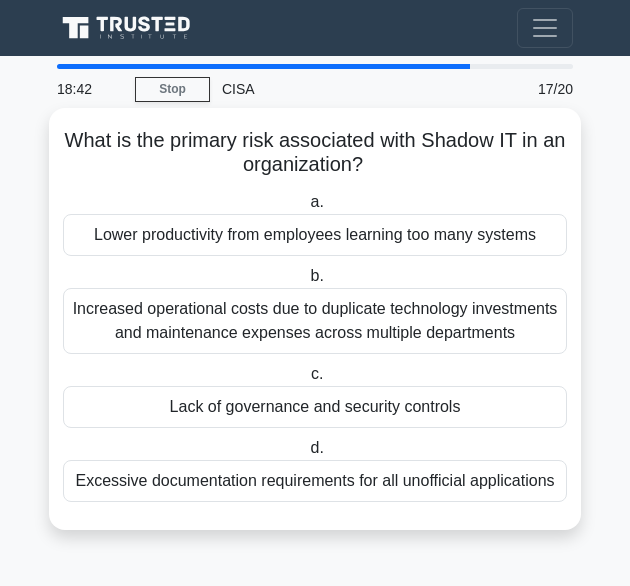 click on "Lack of governance and security controls" at bounding box center (315, 407) 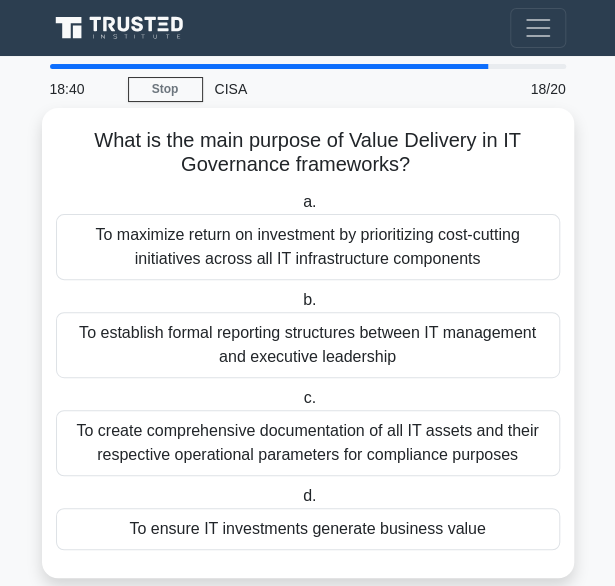 click on "To establish formal reporting structures between IT management and executive leadership" at bounding box center (308, 345) 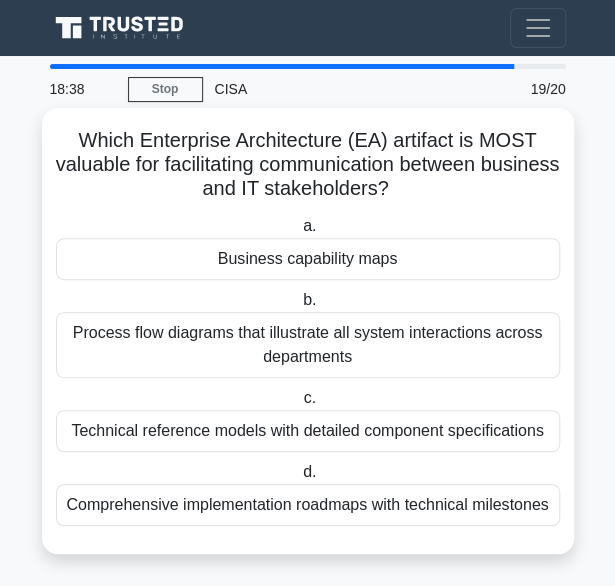 click on "Comprehensive implementation roadmaps with technical milestones" at bounding box center (308, 505) 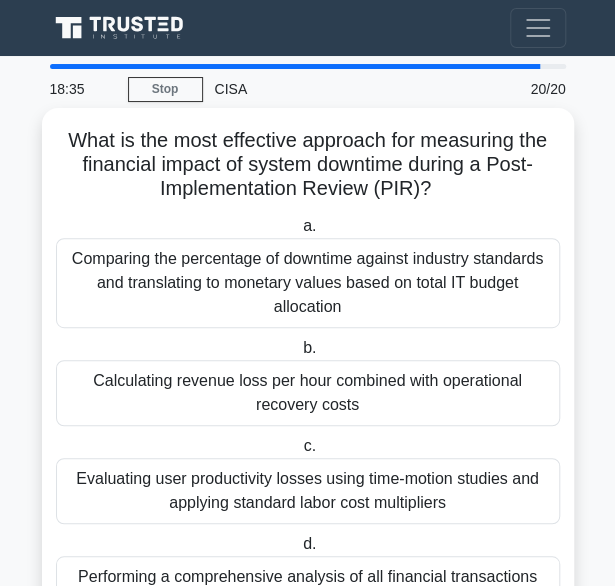 click on "Comparing the percentage of downtime against industry standards and translating to monetary values based on total IT budget allocation" at bounding box center (308, 283) 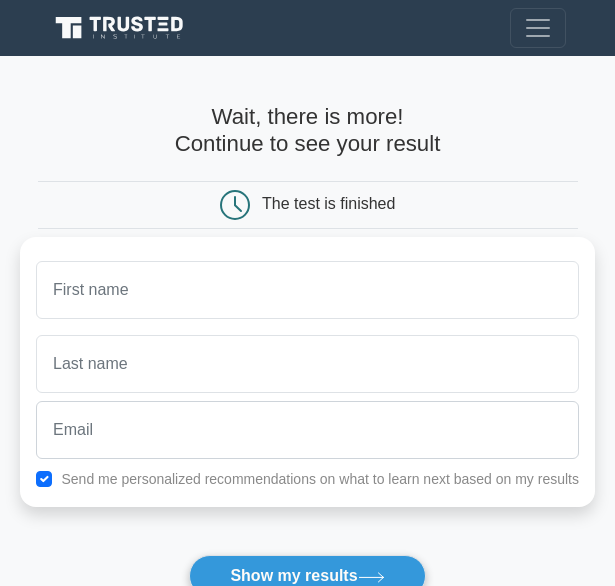 scroll, scrollTop: 0, scrollLeft: 0, axis: both 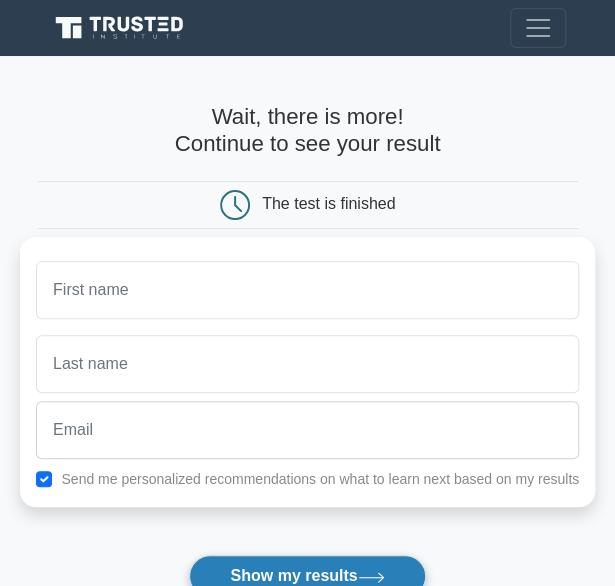click on "Show my results" at bounding box center [307, 576] 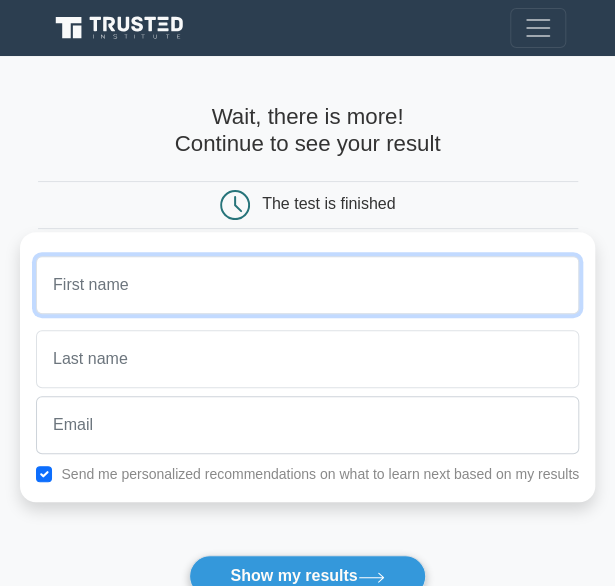 click at bounding box center [307, 285] 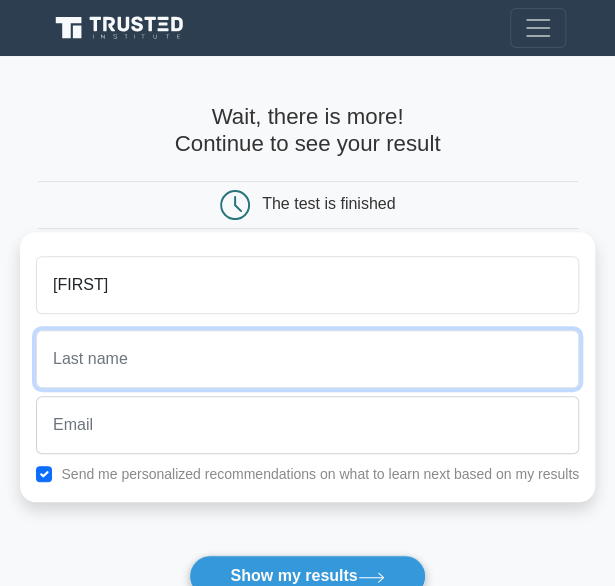 click at bounding box center (307, 359) 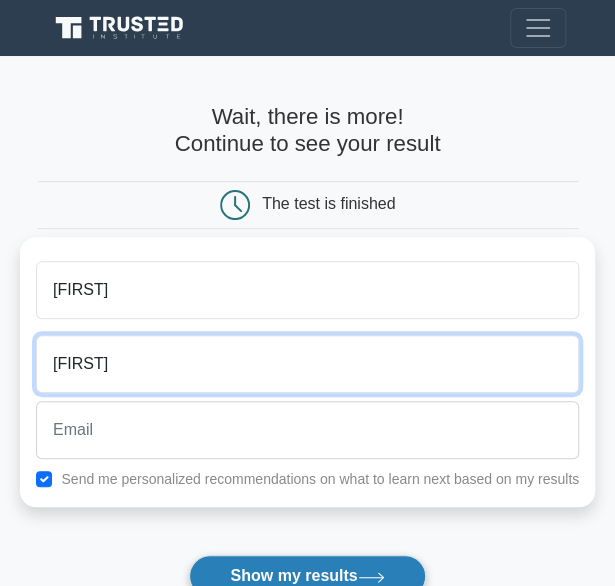 type on "juma" 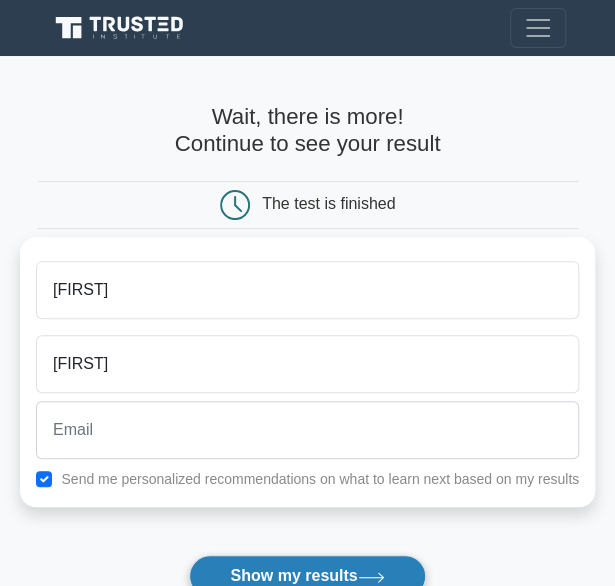click on "Show my results" at bounding box center [307, 576] 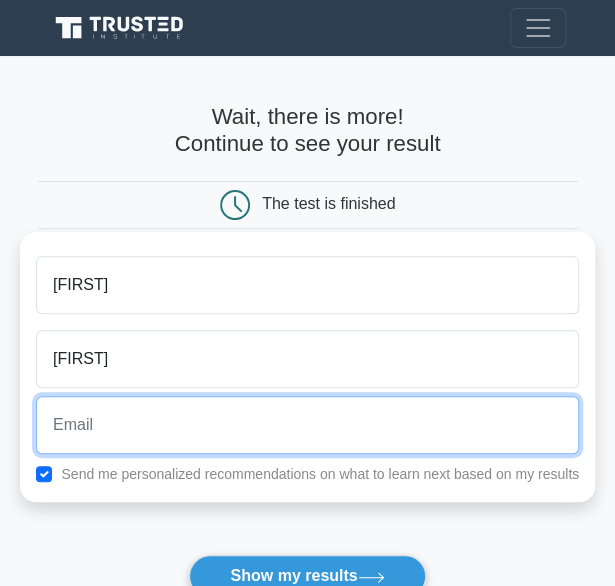 click at bounding box center (307, 425) 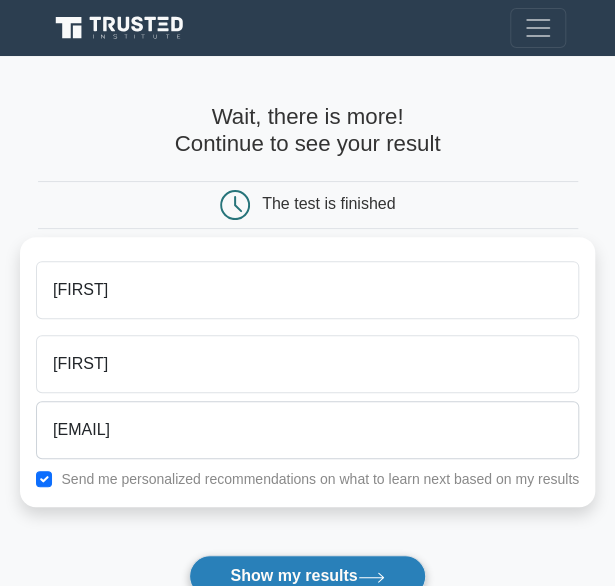 click on "Show my results" at bounding box center [307, 576] 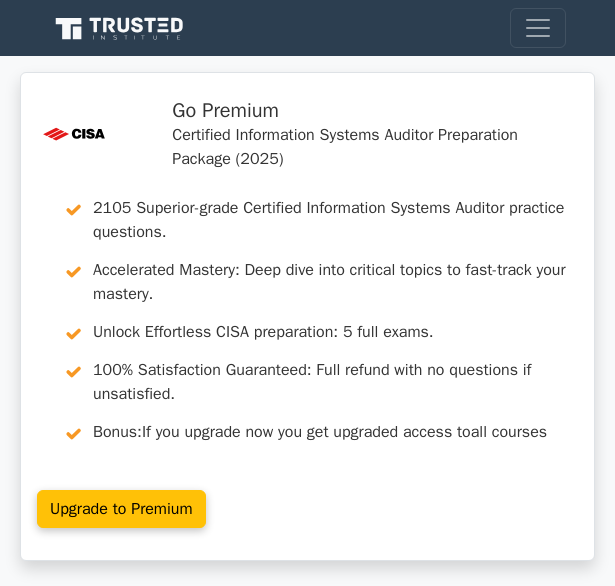 click on ".st0{fill:#E31818;}
Go Premium
Certified Information Systems Auditor Preparation Package (2025)
2105 Superior-grade  Certified Information Systems Auditor practice questions.
Accelerated Mastery: Deep dive into critical topics to fast-track your mastery.
Unlock Effortless CISA preparation: 5 full exams.
100% Satisfaction Guaranteed: Full refund with no questions if unsatisfied.
Bonus: all courses" at bounding box center [307, 328] 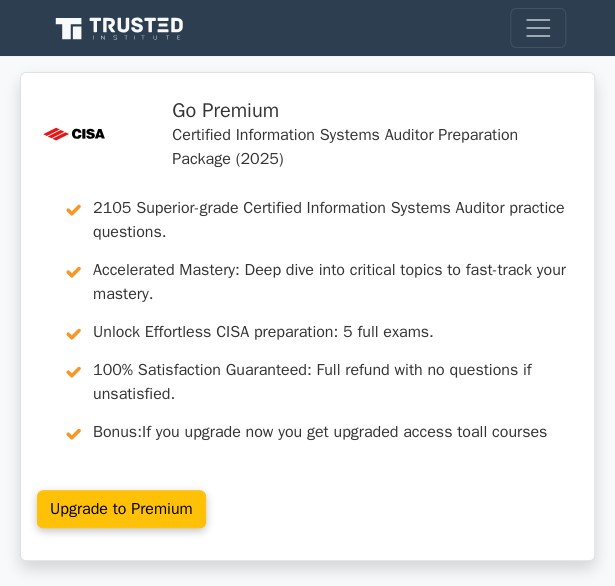 scroll, scrollTop: 0, scrollLeft: 0, axis: both 